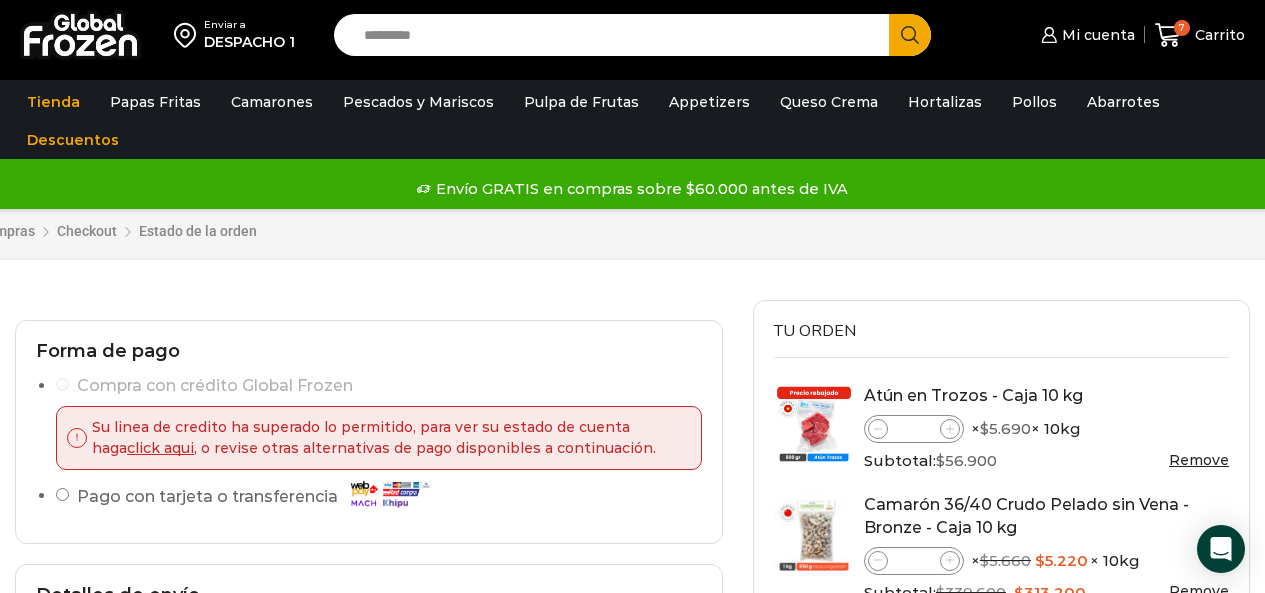 select on "*******" 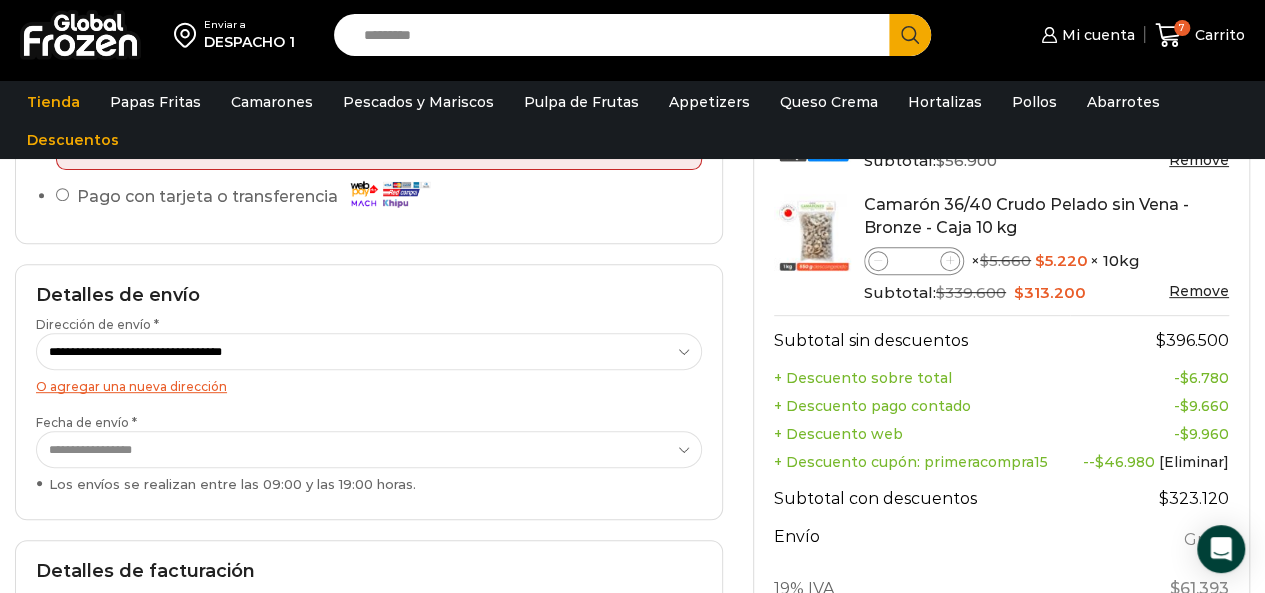 scroll, scrollTop: 0, scrollLeft: 0, axis: both 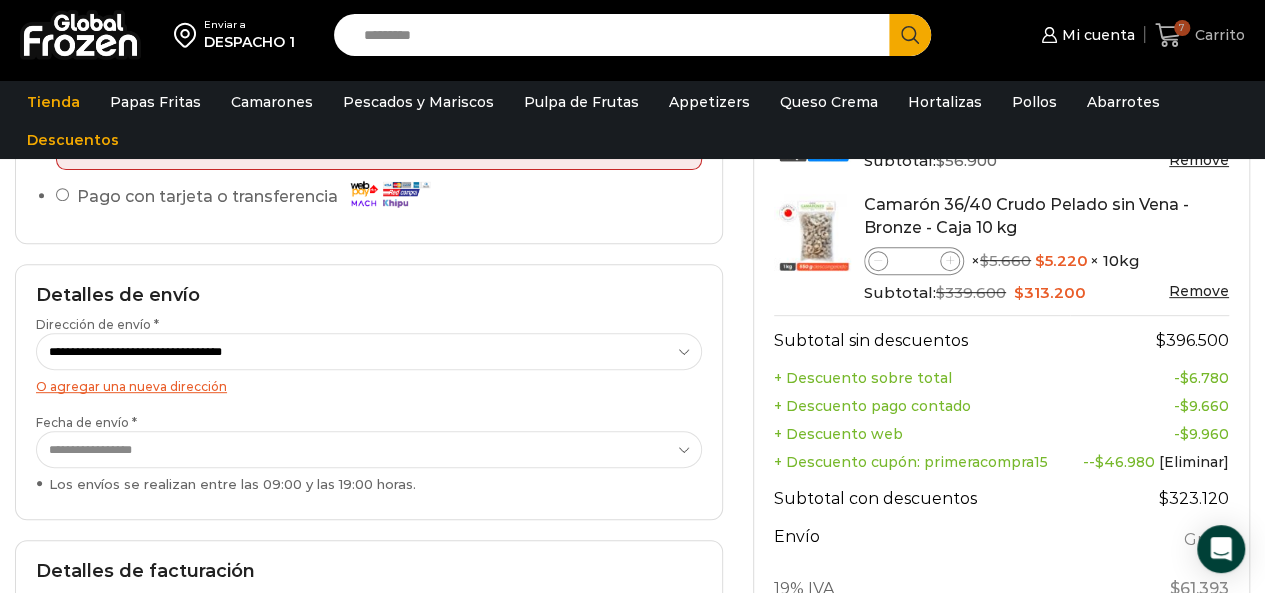 click on "Carrito" at bounding box center (1217, 35) 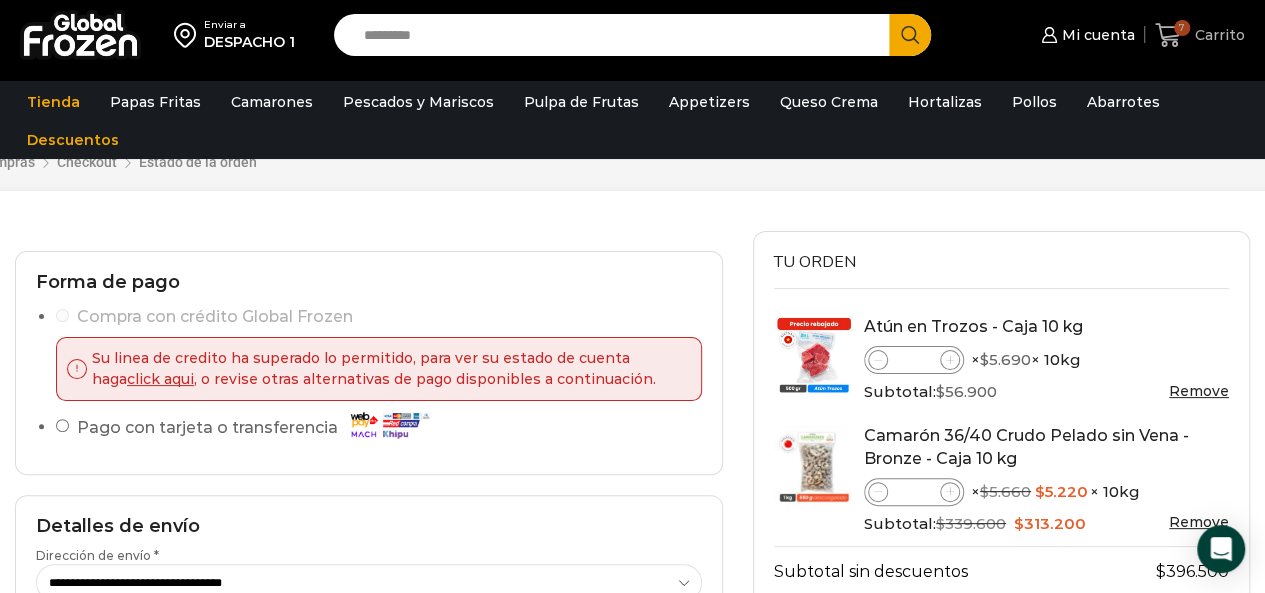 scroll, scrollTop: 100, scrollLeft: 0, axis: vertical 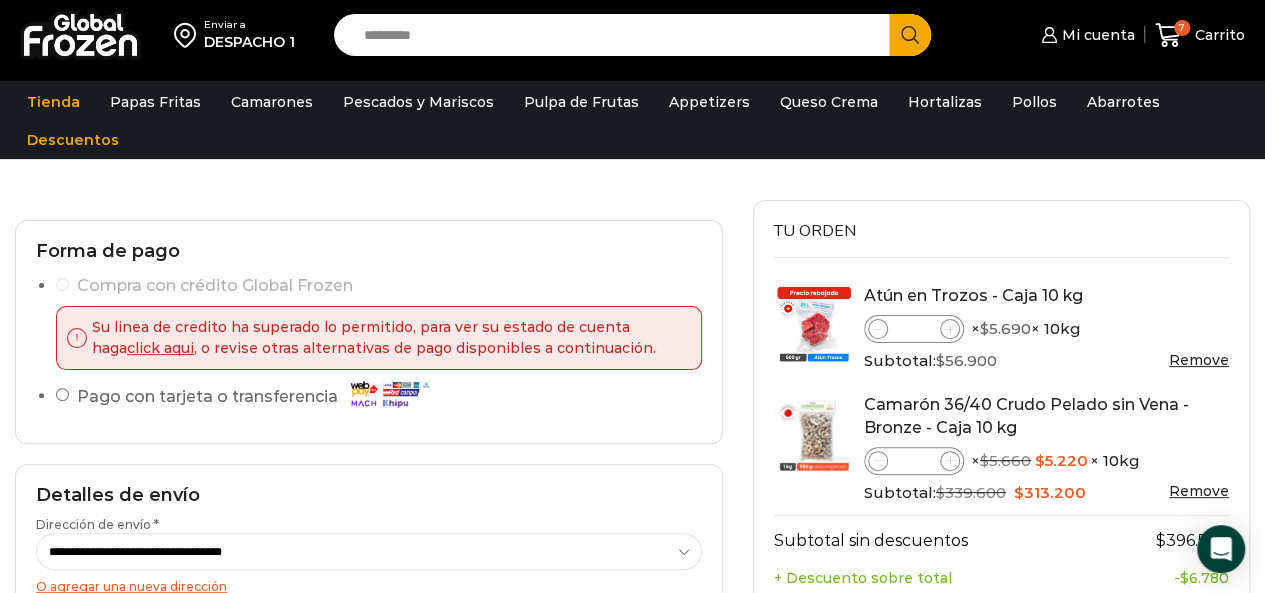 click on "Remove" at bounding box center [1199, 360] 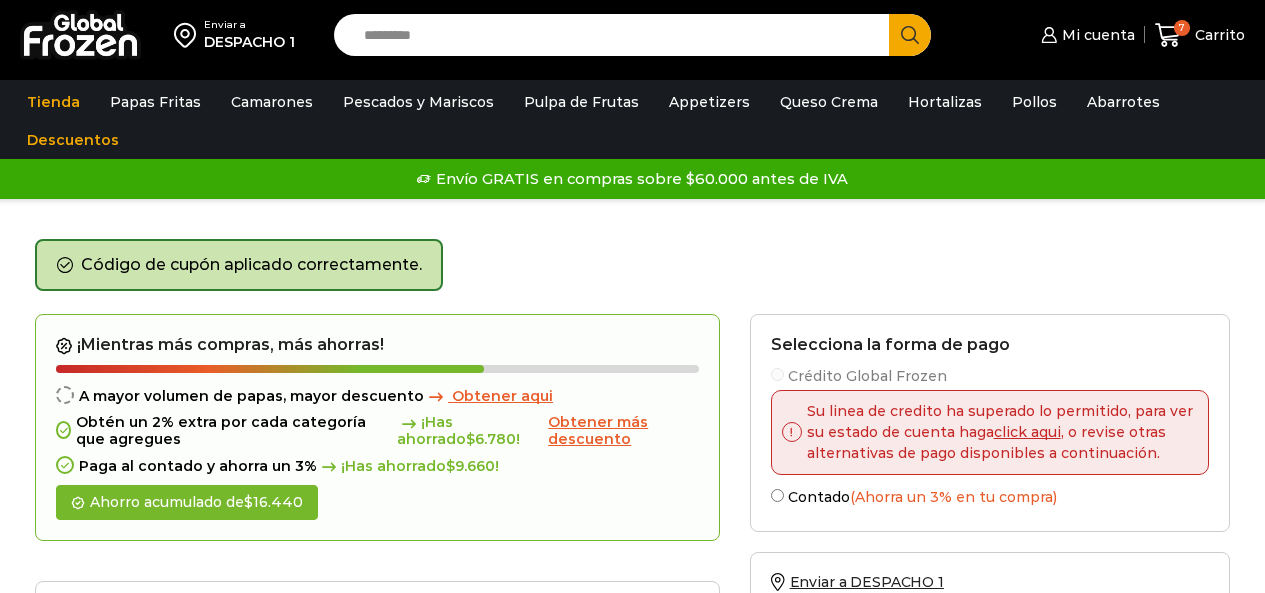 scroll, scrollTop: 0, scrollLeft: 0, axis: both 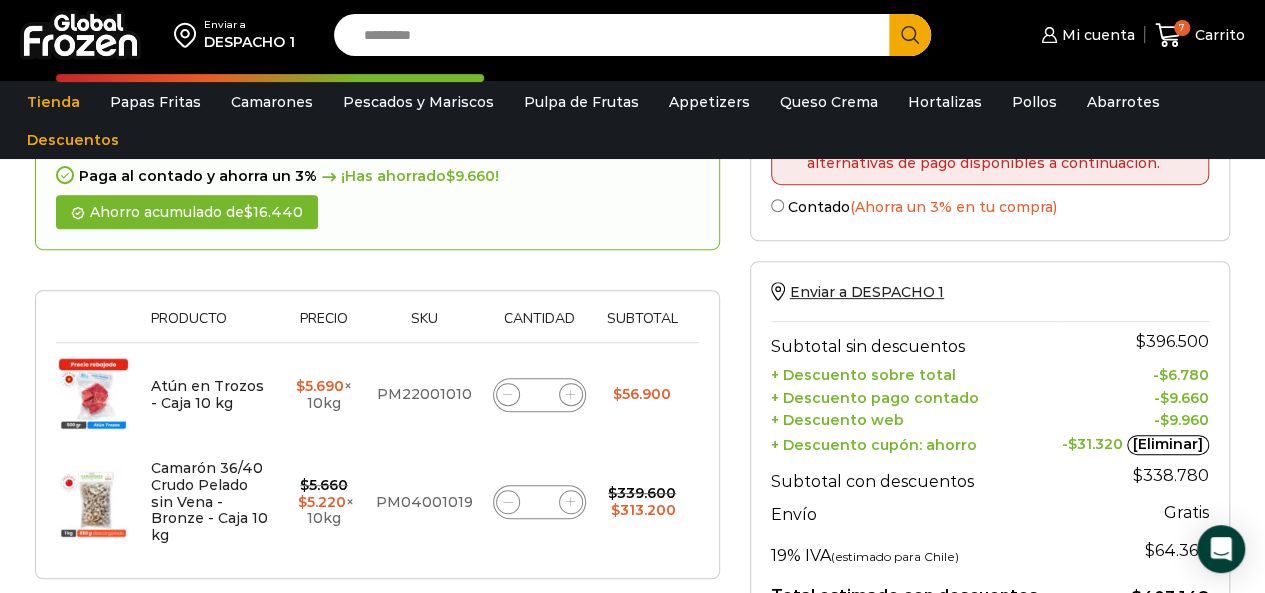 click 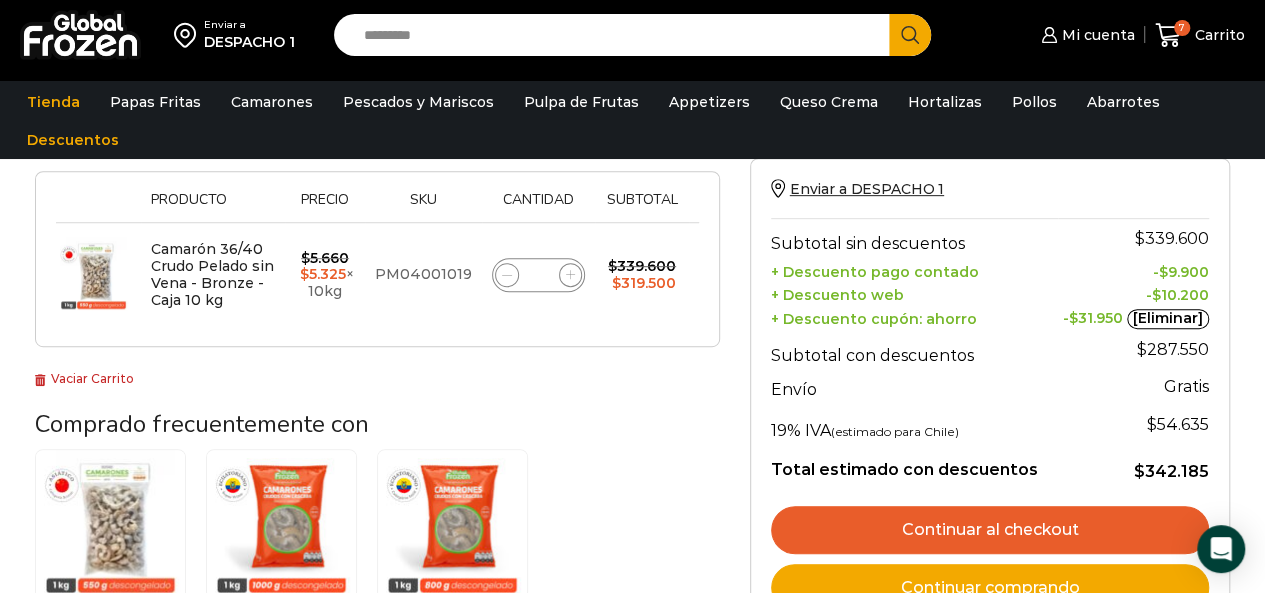 scroll, scrollTop: 449, scrollLeft: 0, axis: vertical 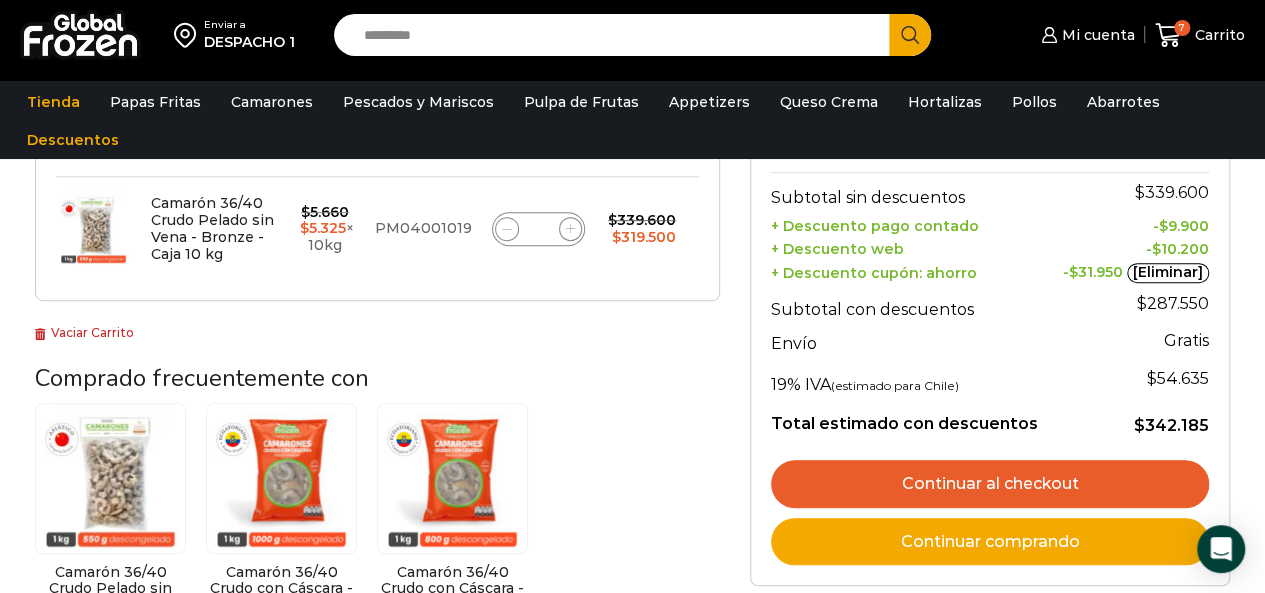 click on "Vaciar Carrito" at bounding box center (84, 332) 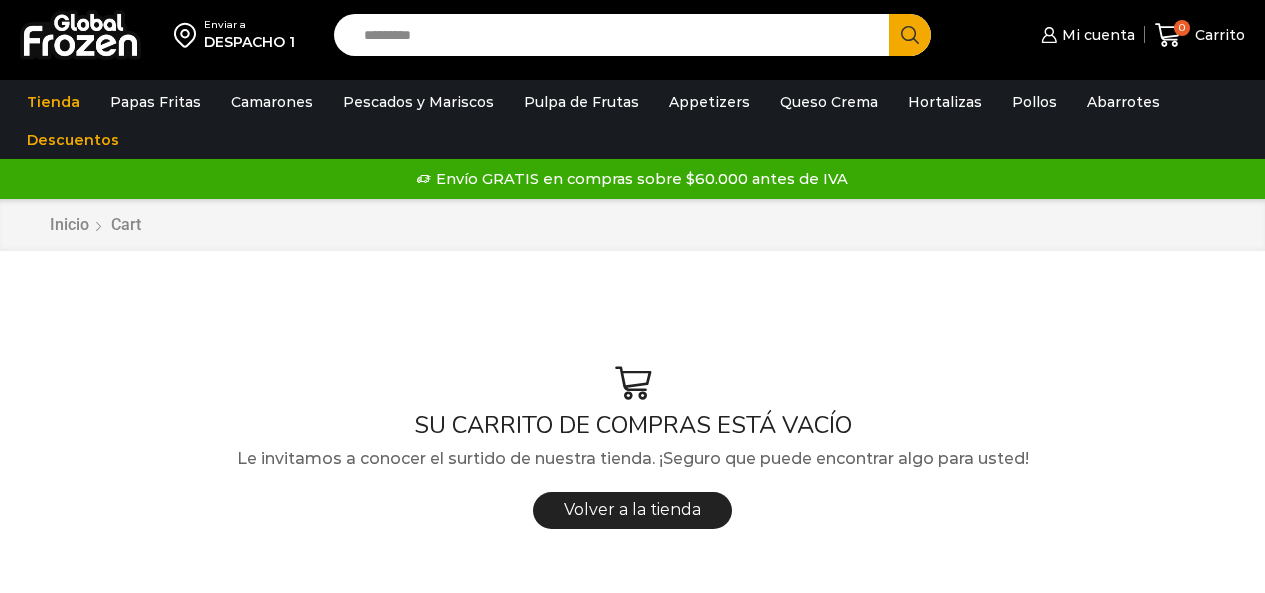 scroll, scrollTop: 0, scrollLeft: 0, axis: both 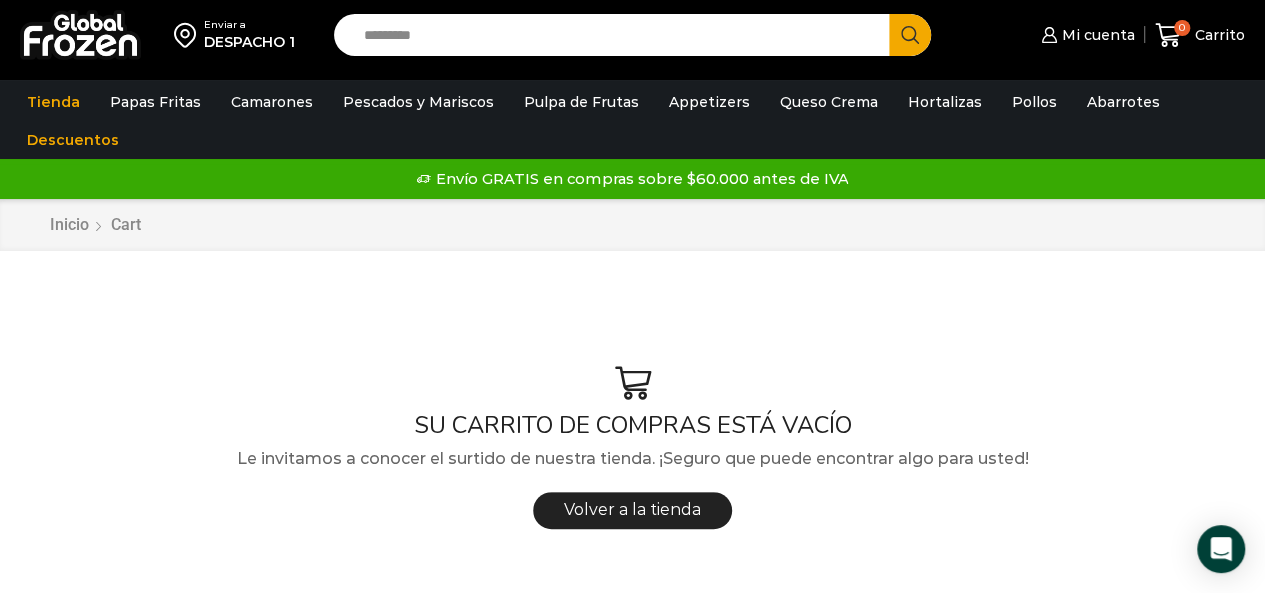 click on "Search input" at bounding box center [617, 35] 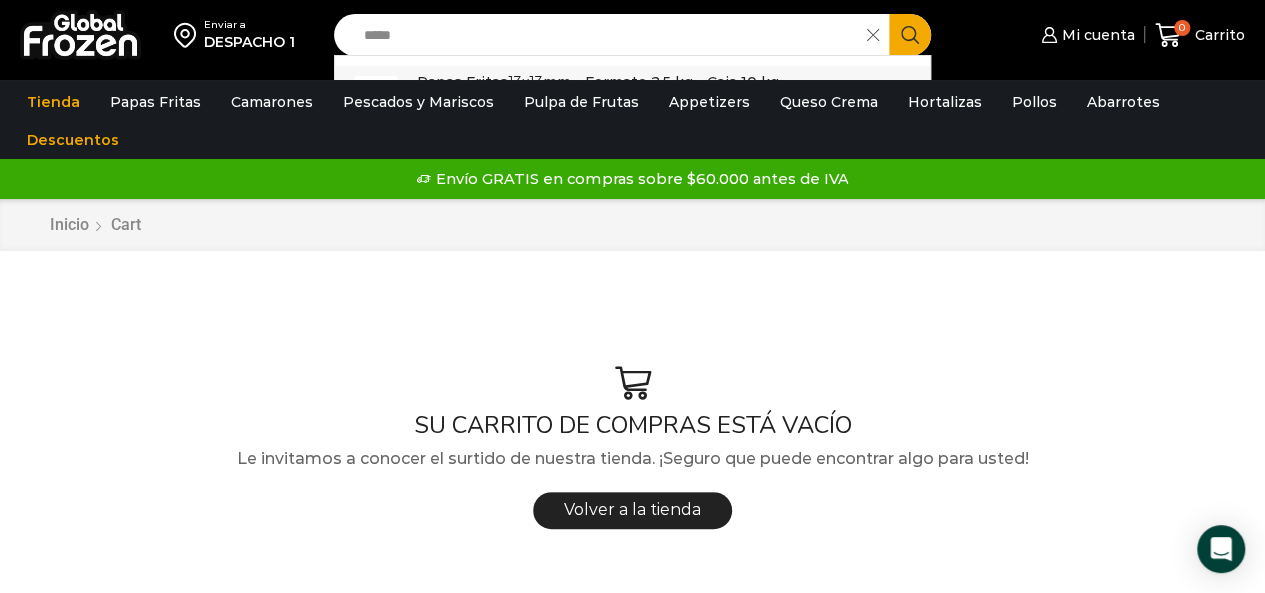 click on "Papas Fritas  13x13 mm - Formato 2,5 kg - Caja 10 kg
In stock
$ 2.000" at bounding box center (633, 97) 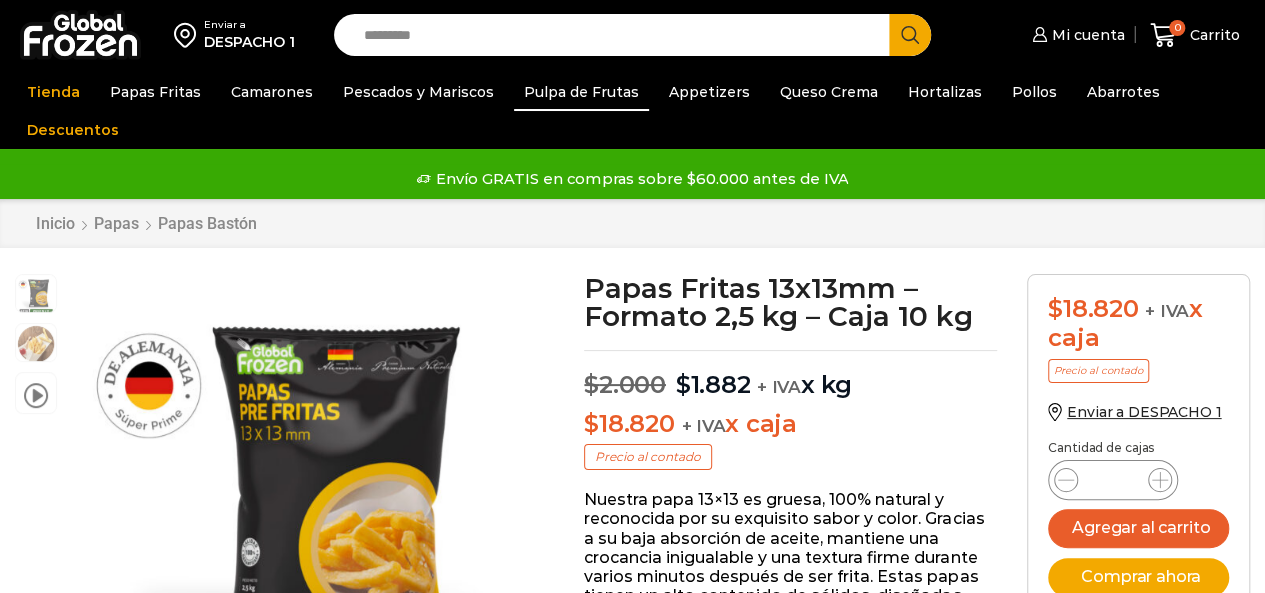scroll, scrollTop: 1, scrollLeft: 0, axis: vertical 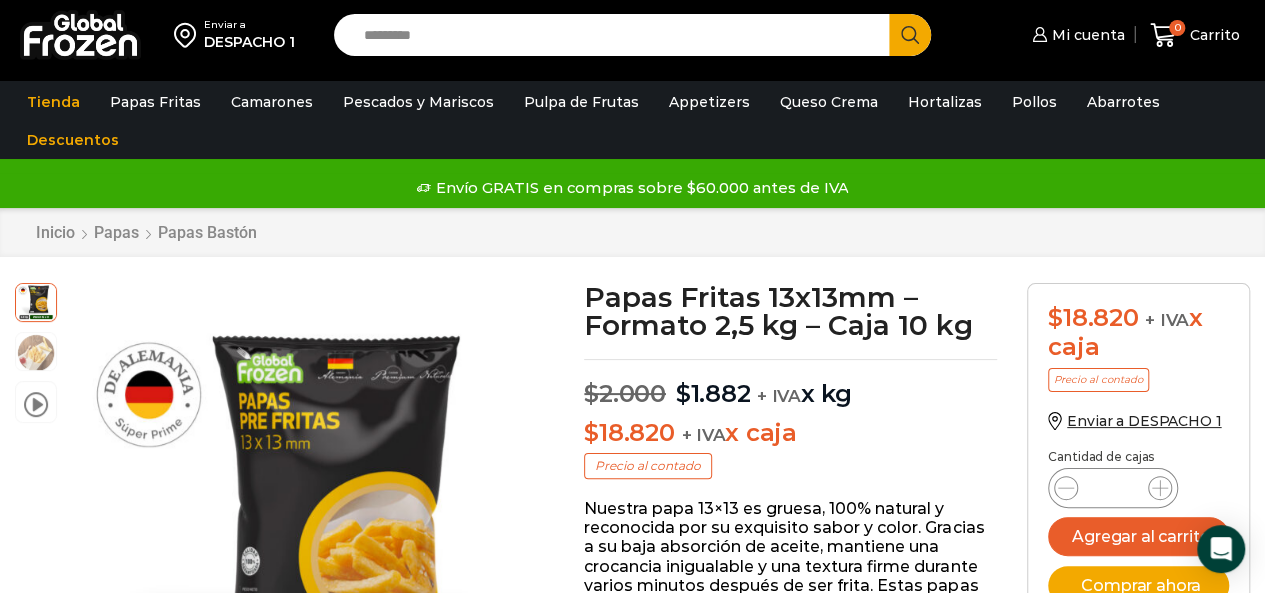 click on "*" at bounding box center [1113, 488] 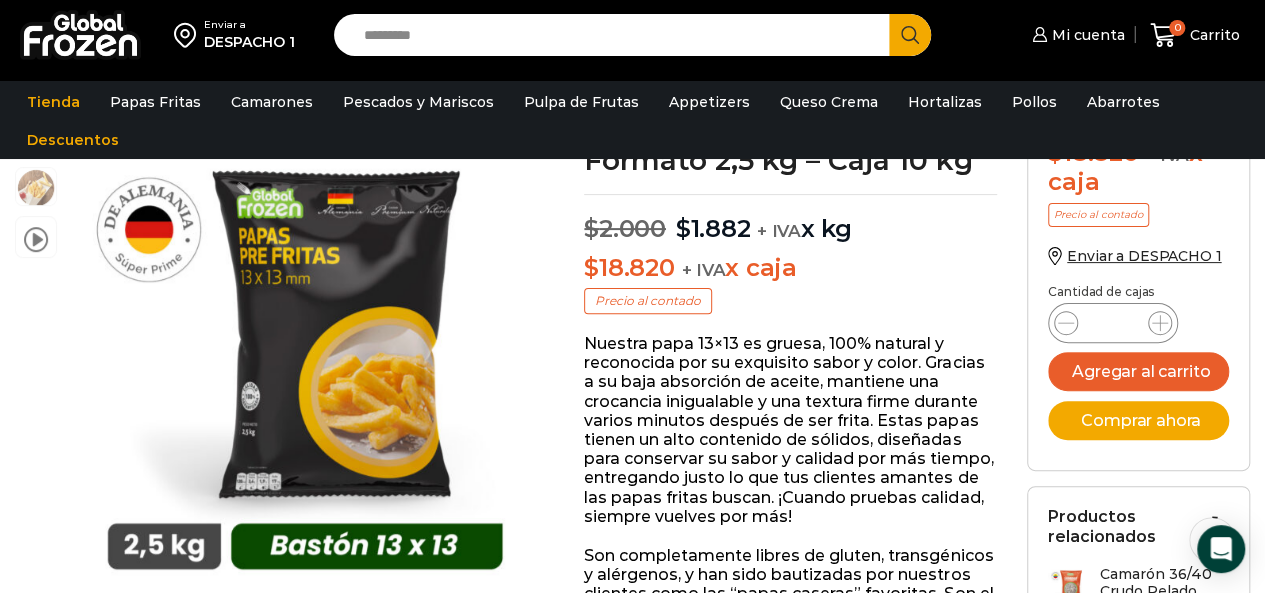 scroll, scrollTop: 201, scrollLeft: 0, axis: vertical 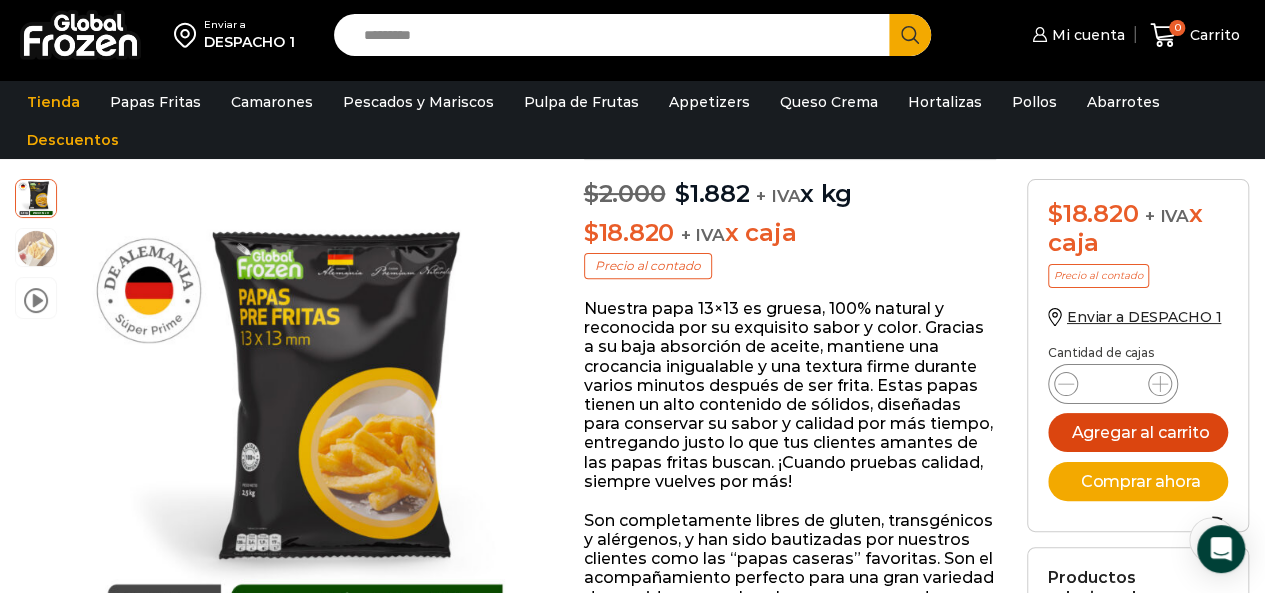 type on "**" 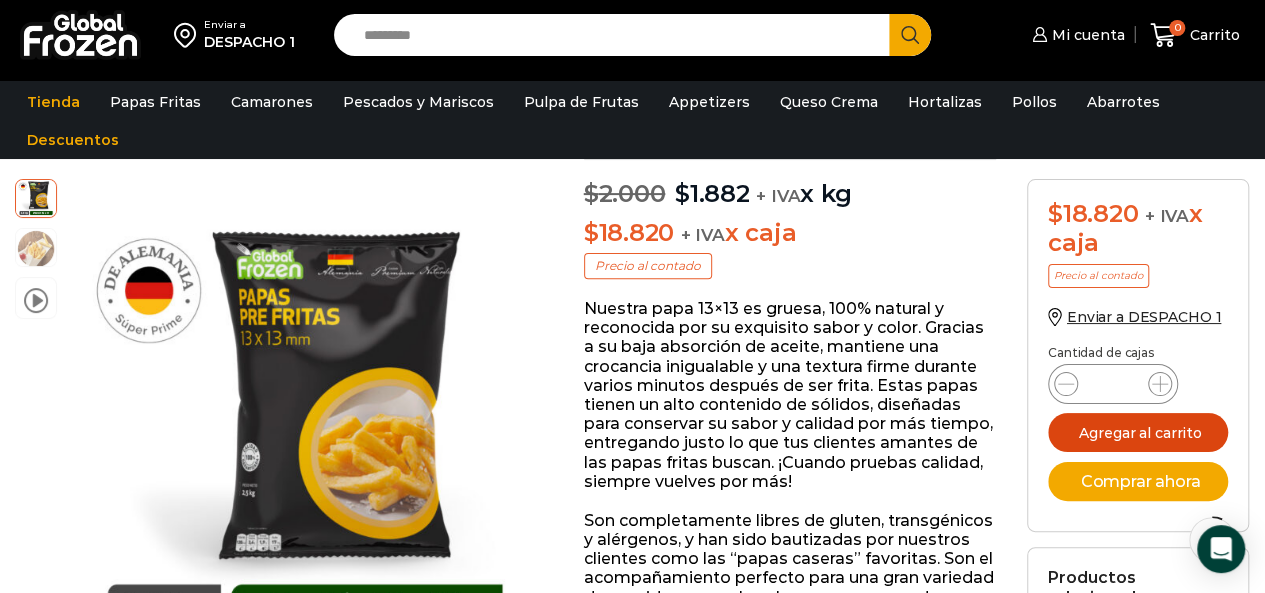 click on "Agregar al carrito" at bounding box center (1138, 432) 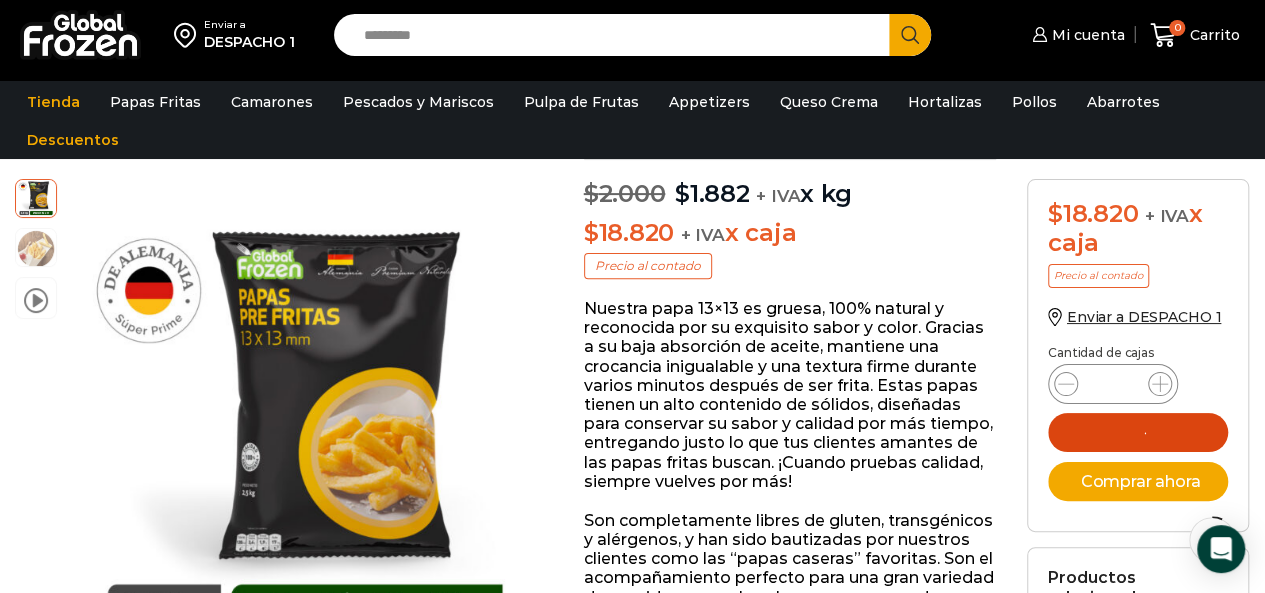 type 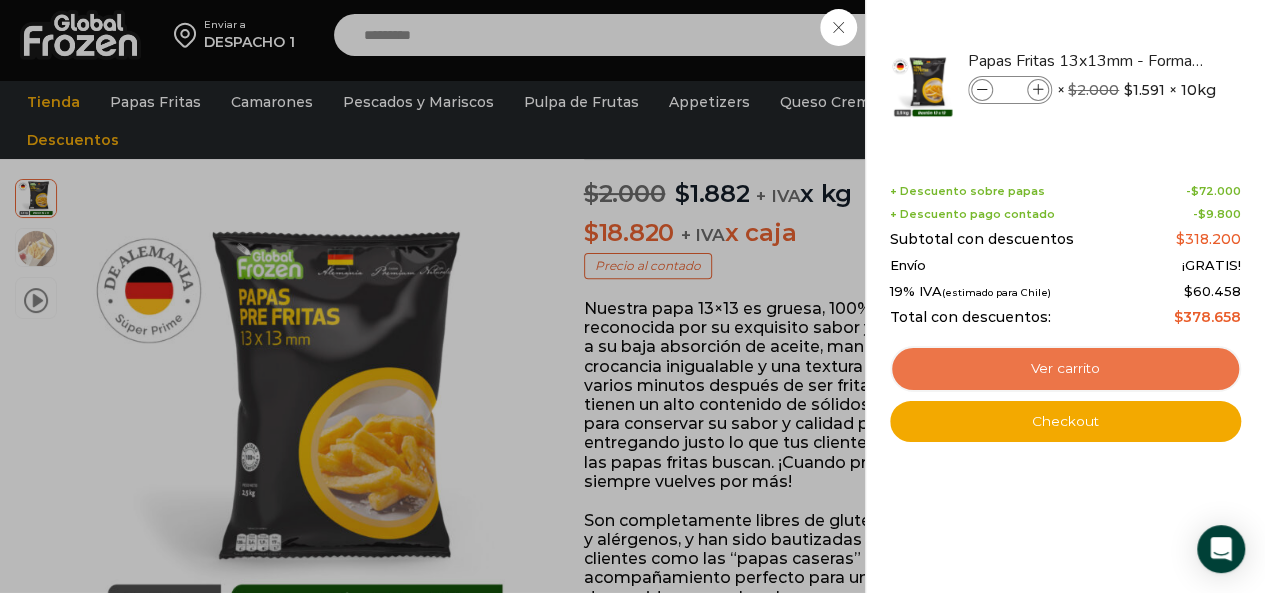 click on "Ver carrito" at bounding box center [1065, 369] 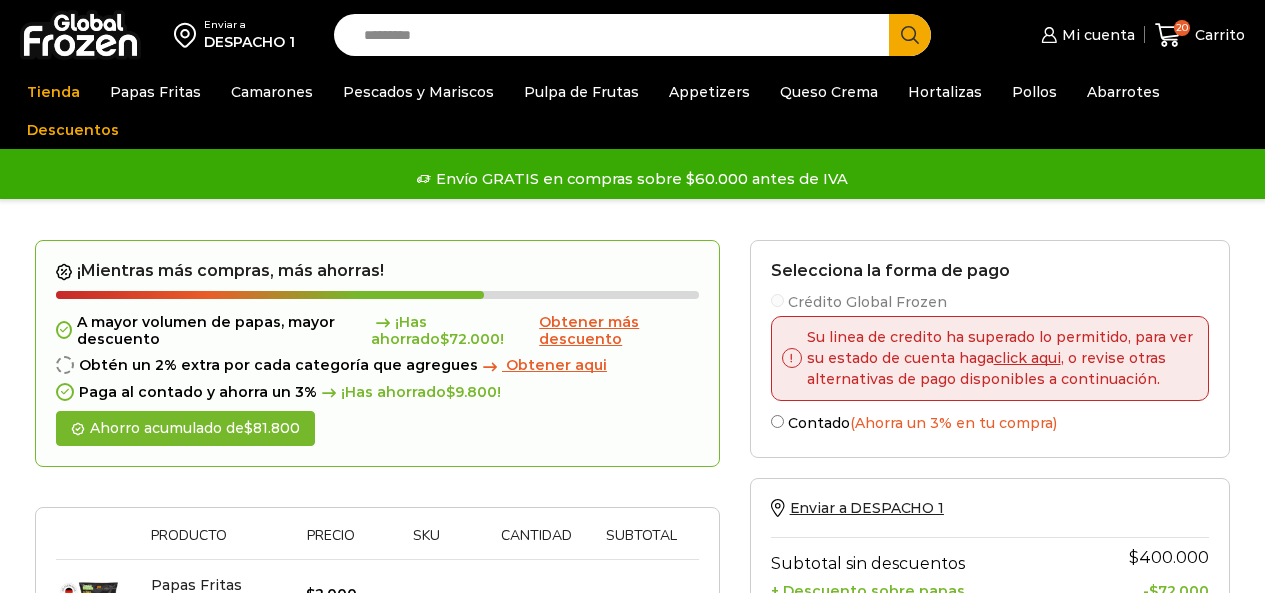 scroll, scrollTop: 0, scrollLeft: 0, axis: both 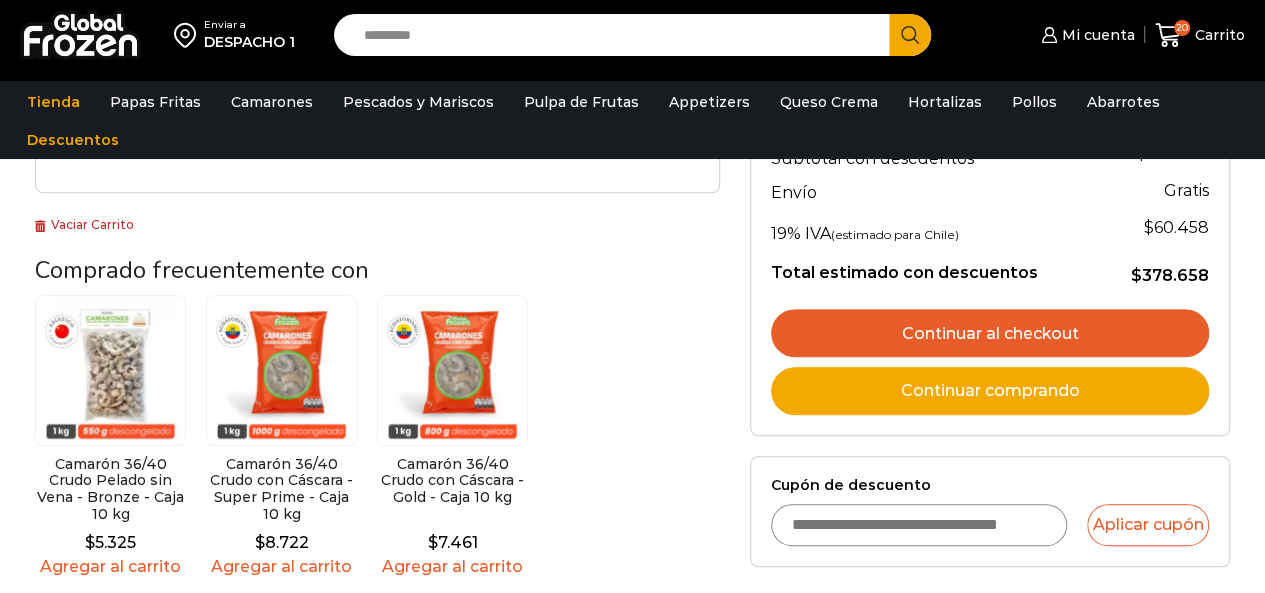 click on "Cupón de descuento" at bounding box center [919, 525] 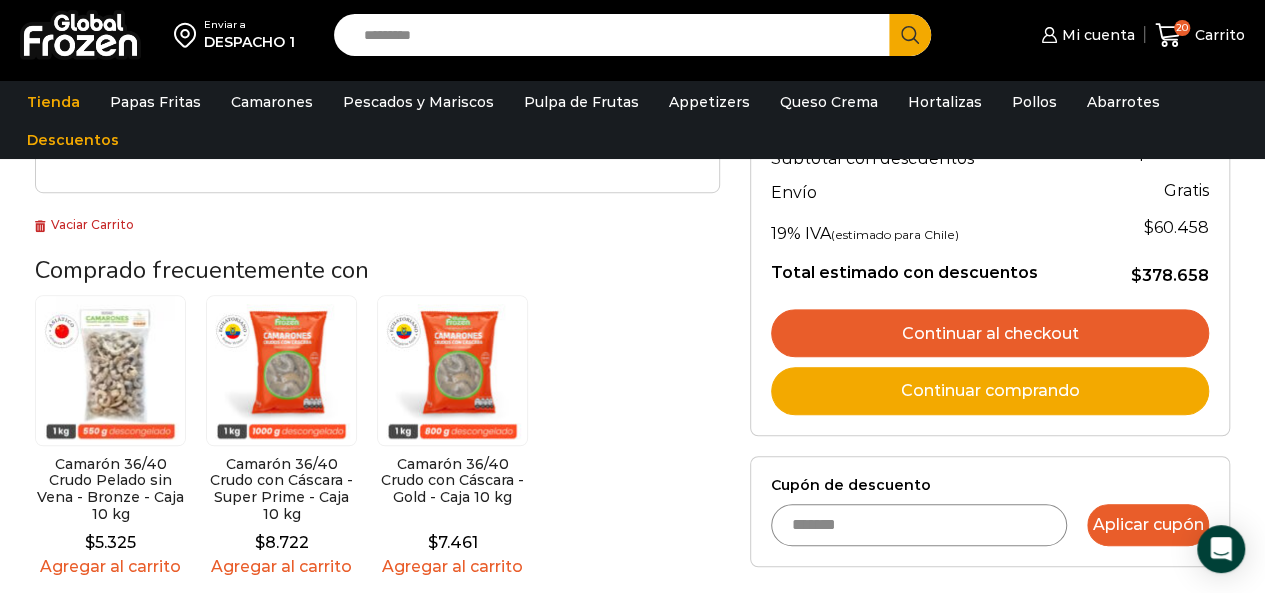 type on "*******" 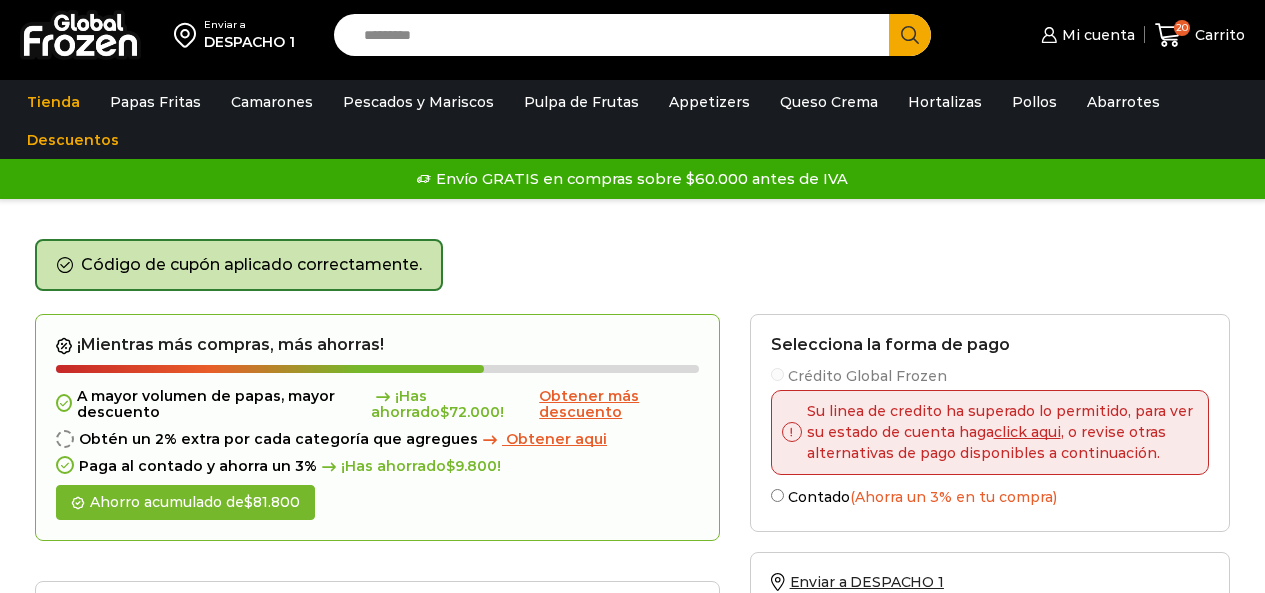 scroll, scrollTop: 0, scrollLeft: 0, axis: both 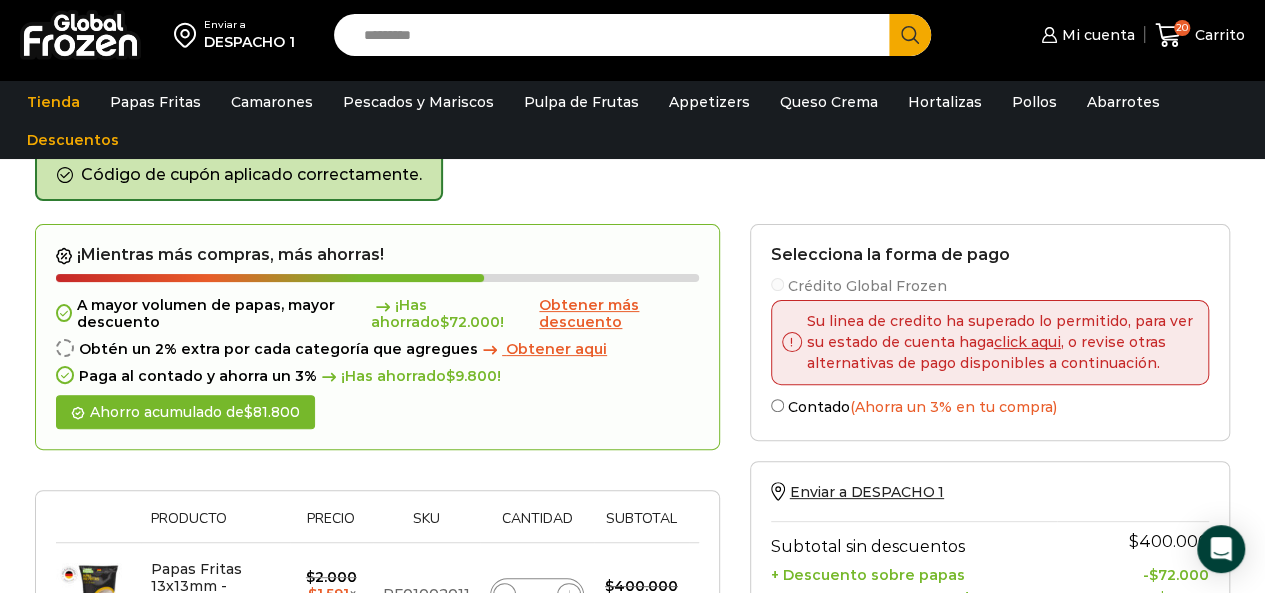 click on "click aqui" at bounding box center (1027, 342) 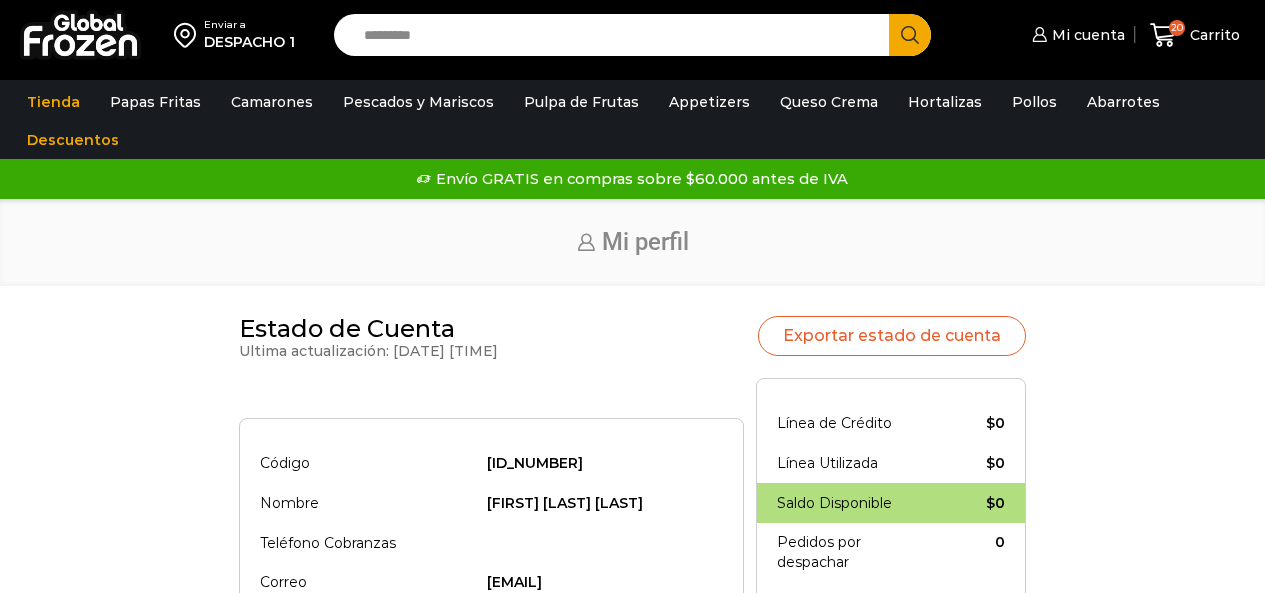 scroll, scrollTop: 0, scrollLeft: 0, axis: both 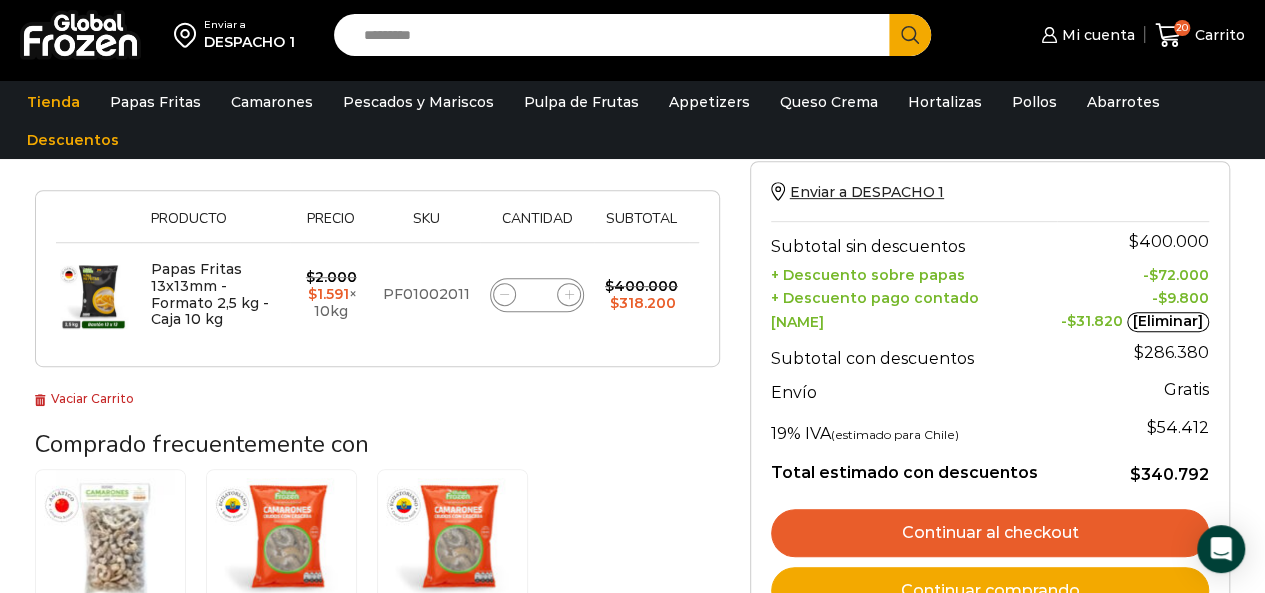 click on "**" 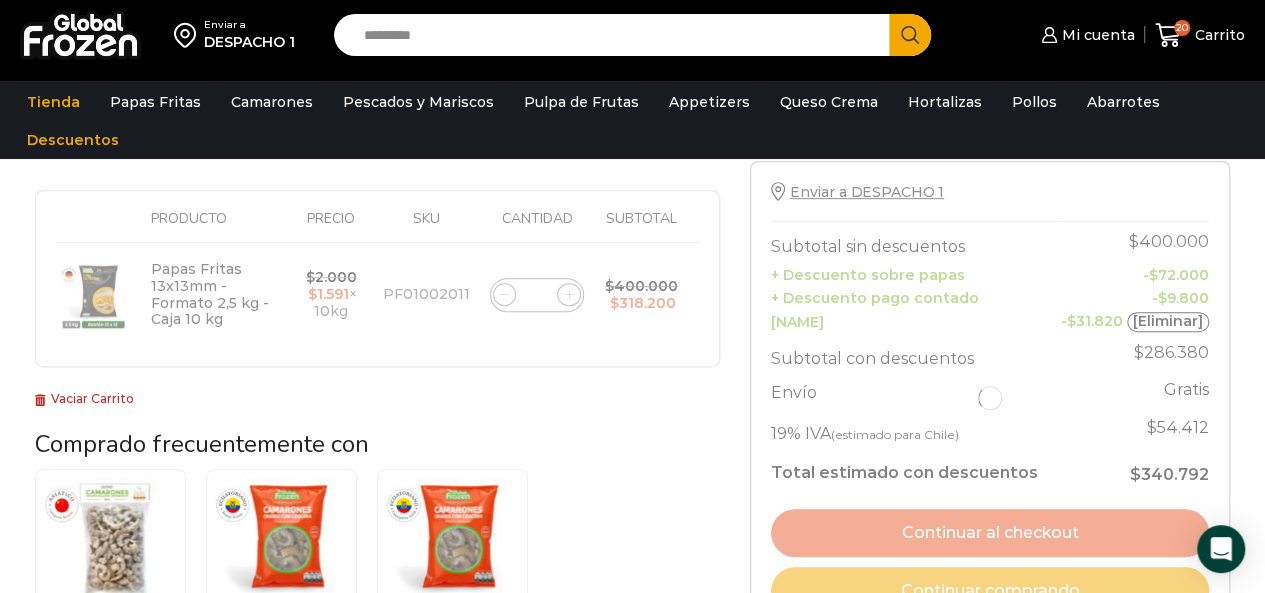 type on "*" 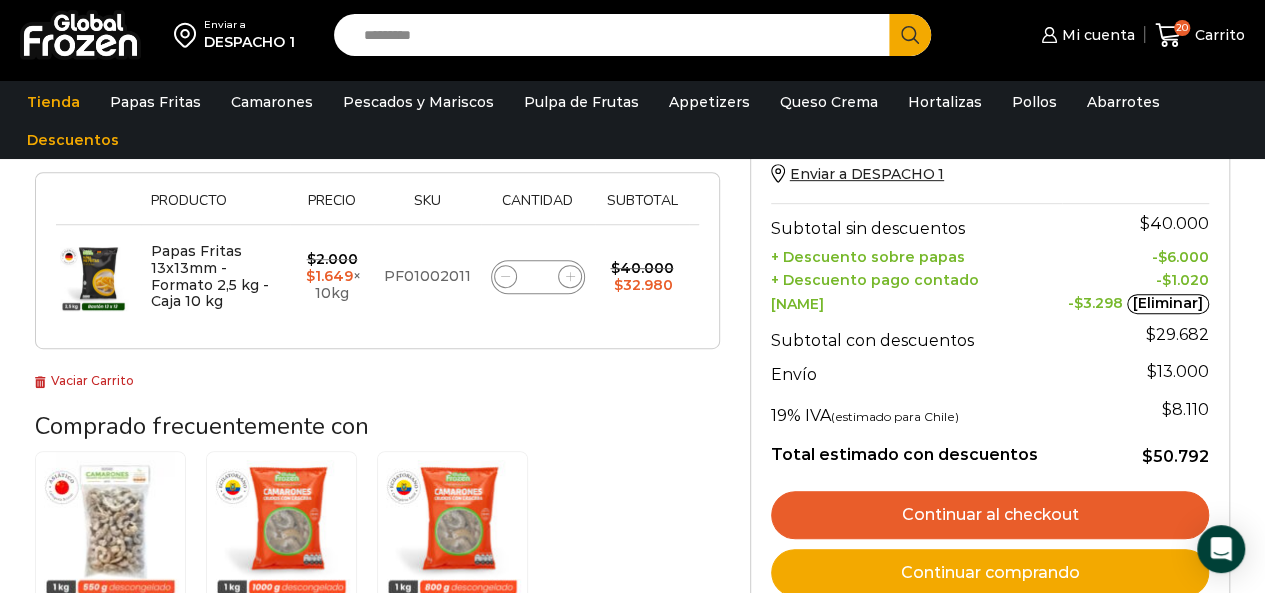 scroll, scrollTop: 449, scrollLeft: 0, axis: vertical 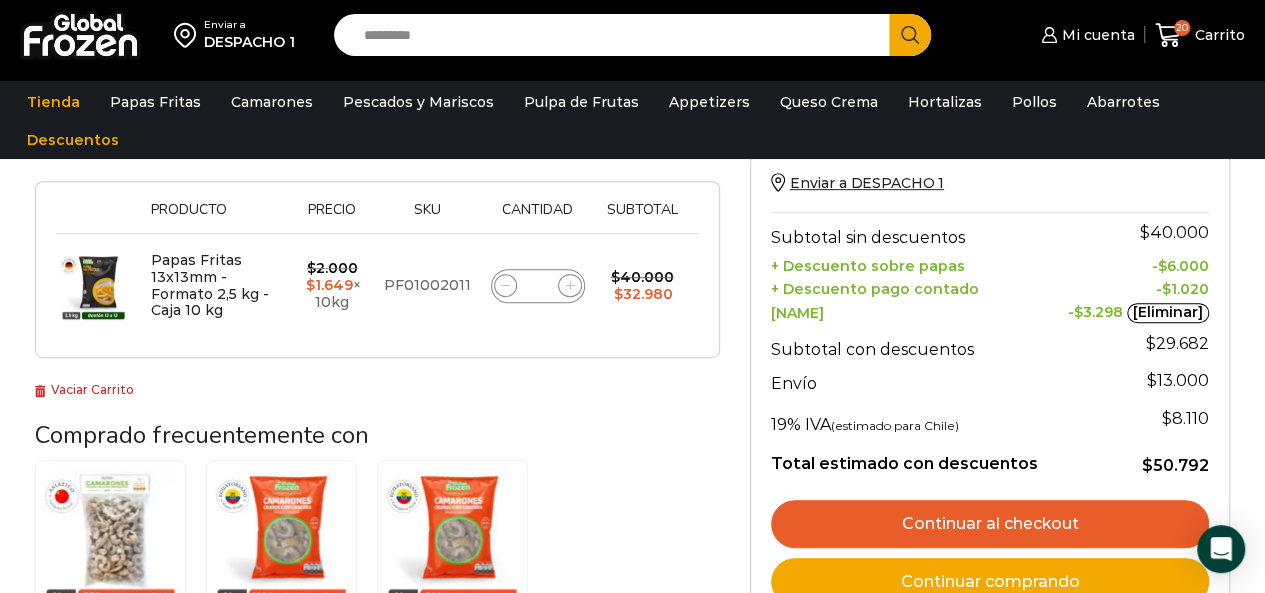 click 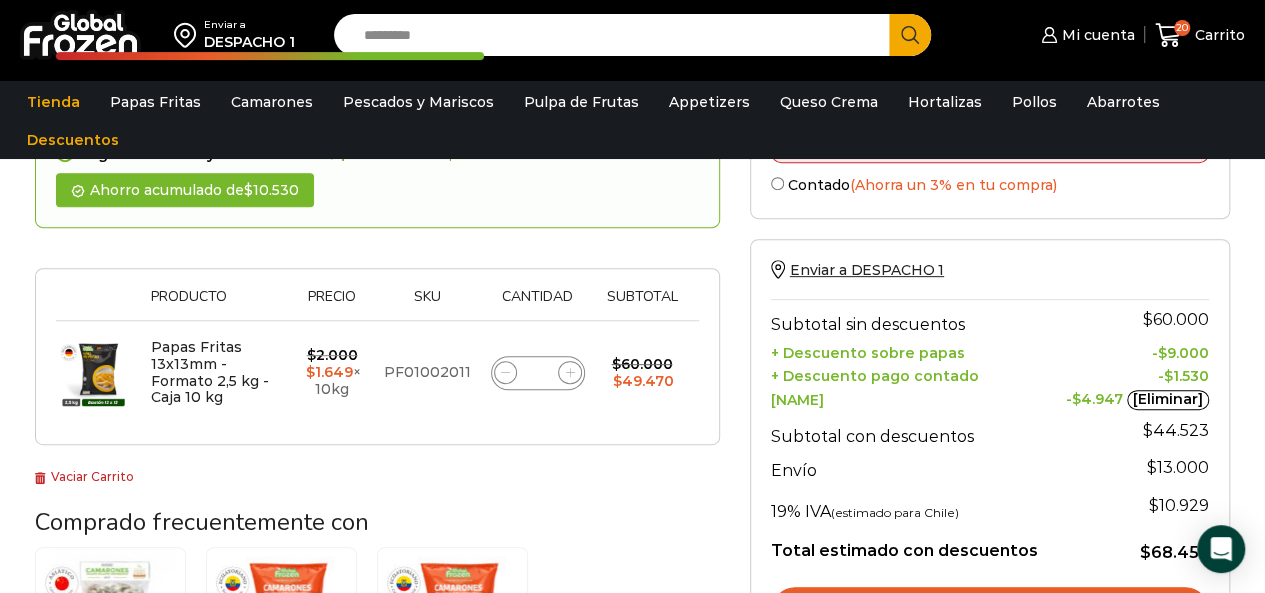 scroll, scrollTop: 349, scrollLeft: 0, axis: vertical 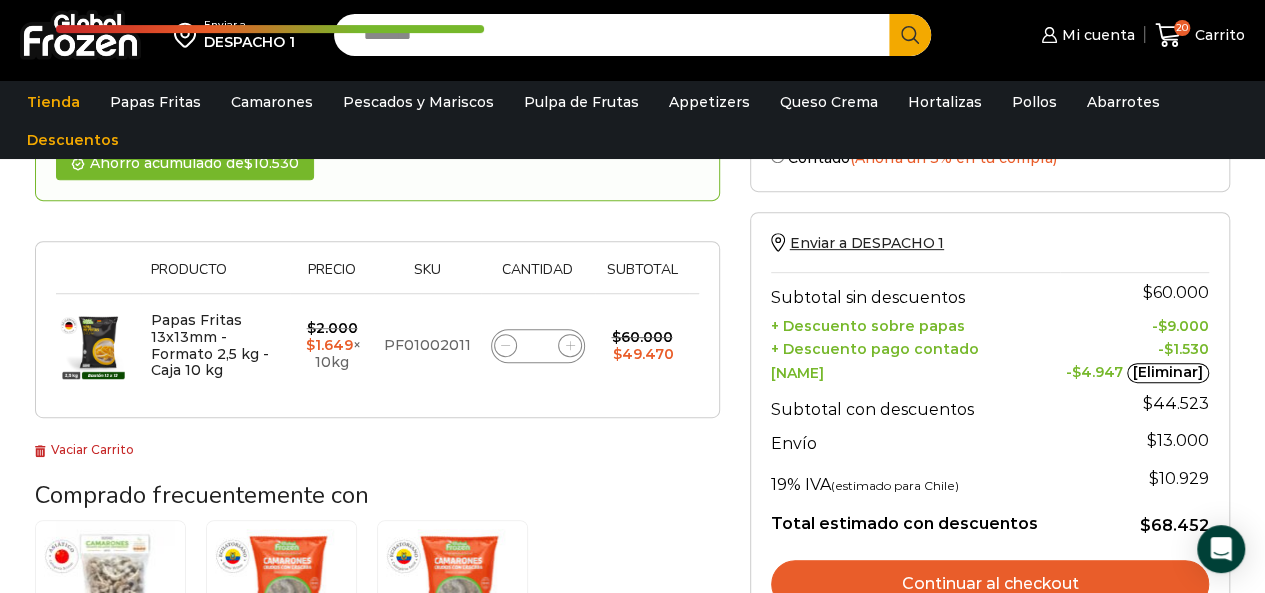 click on "Search input" at bounding box center [617, 35] 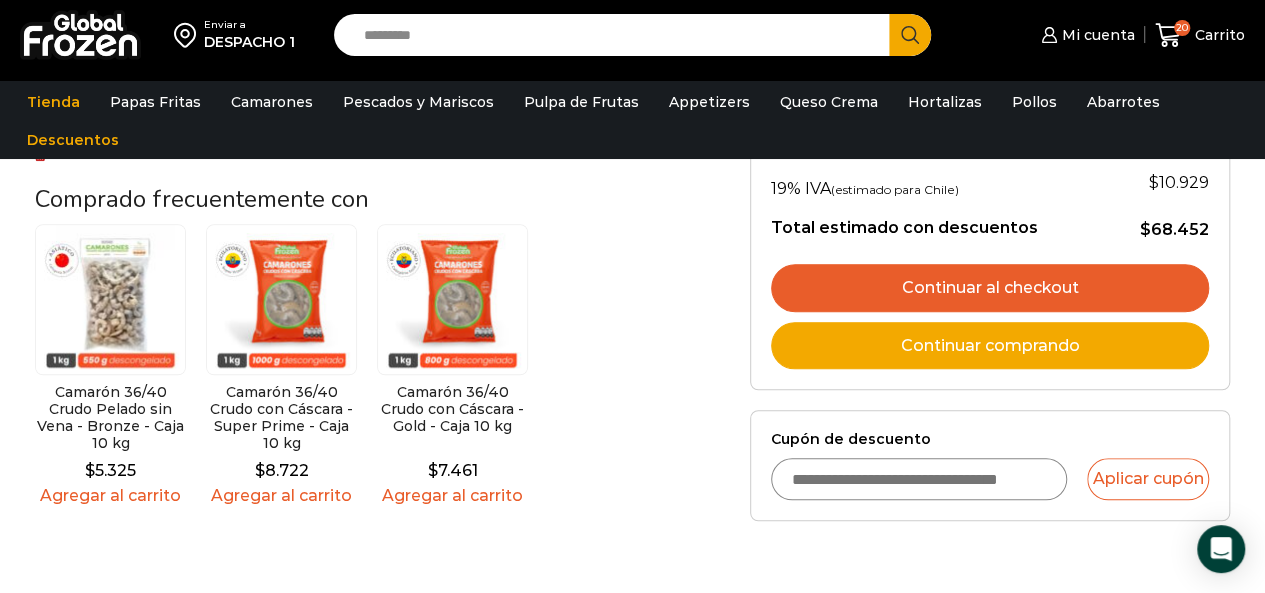 scroll, scrollTop: 649, scrollLeft: 0, axis: vertical 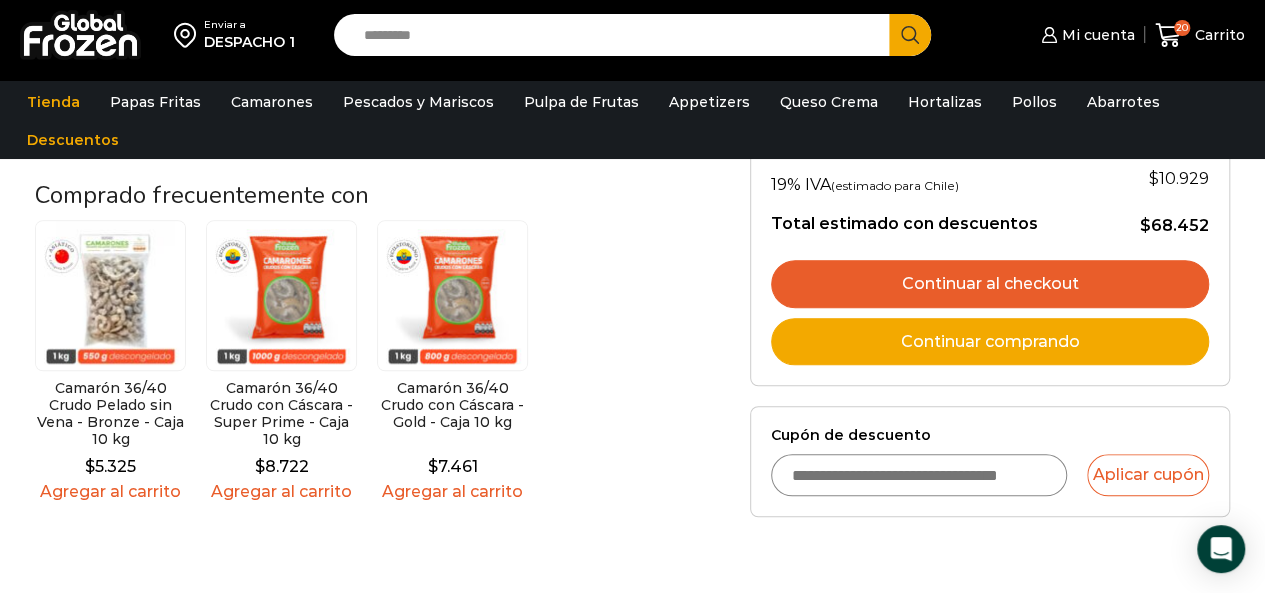 click on "Cupón de descuento" at bounding box center [919, 475] 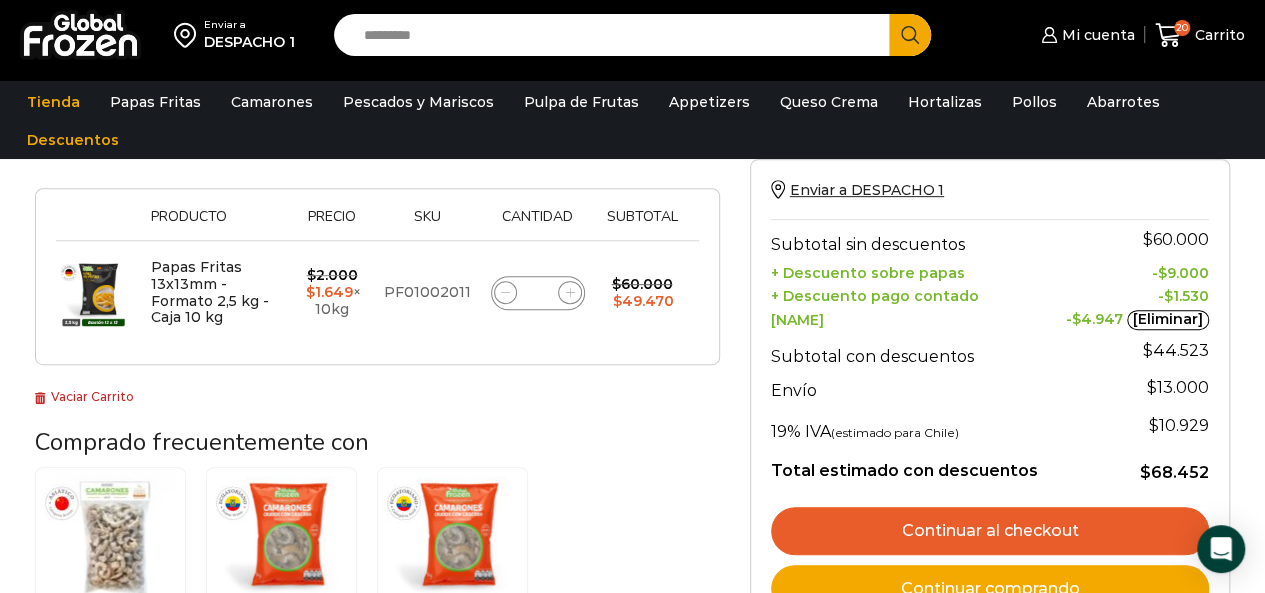 scroll, scrollTop: 249, scrollLeft: 0, axis: vertical 